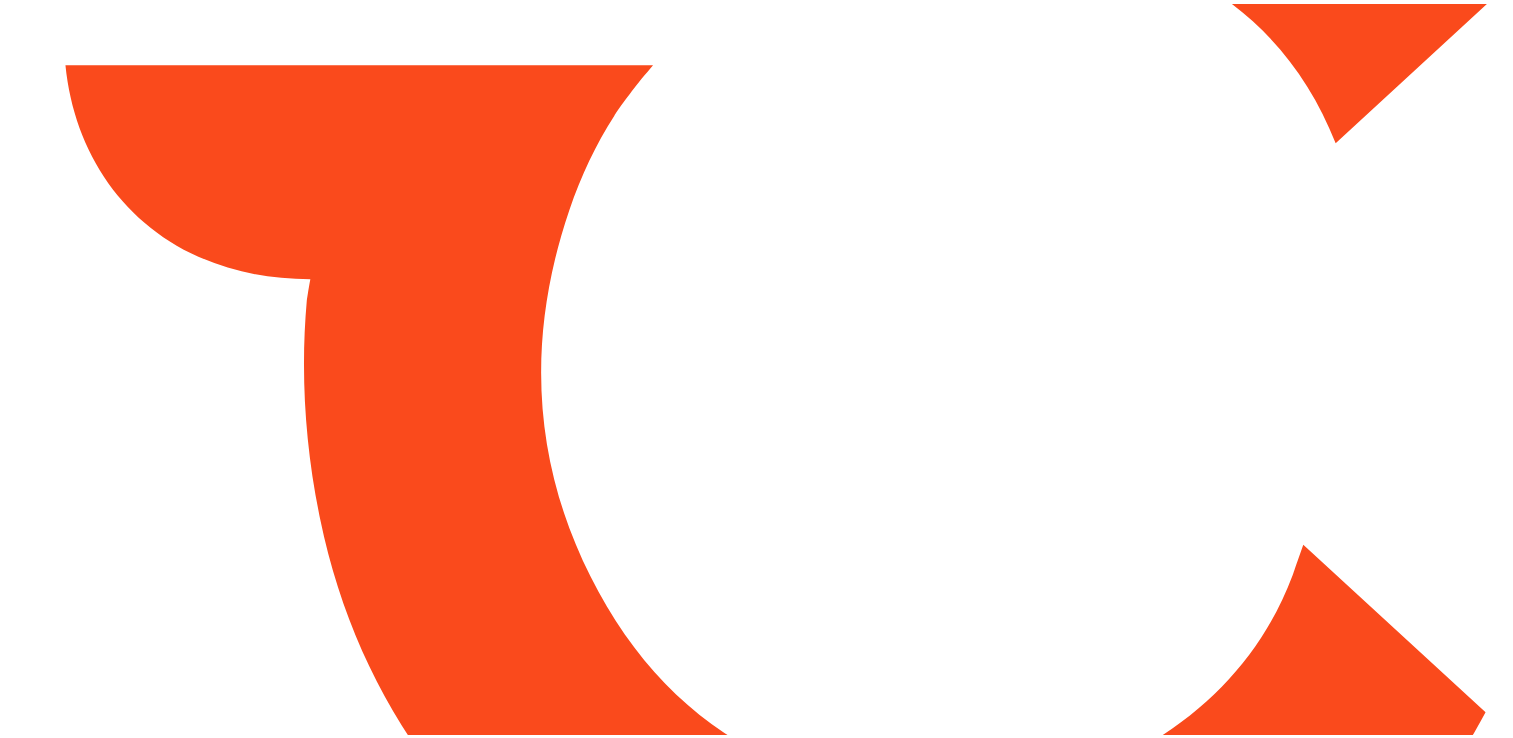 scroll, scrollTop: 0, scrollLeft: 0, axis: both 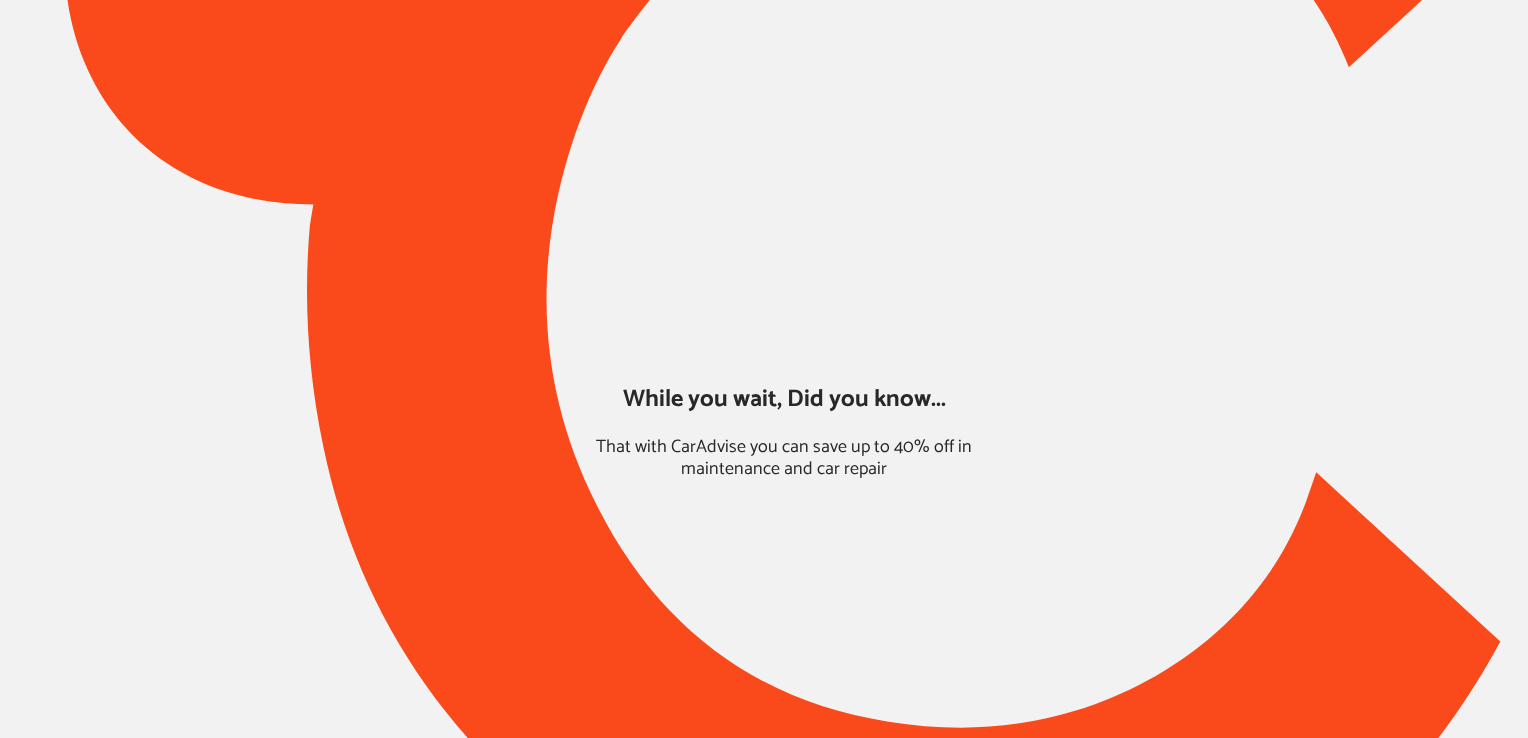type on "*****" 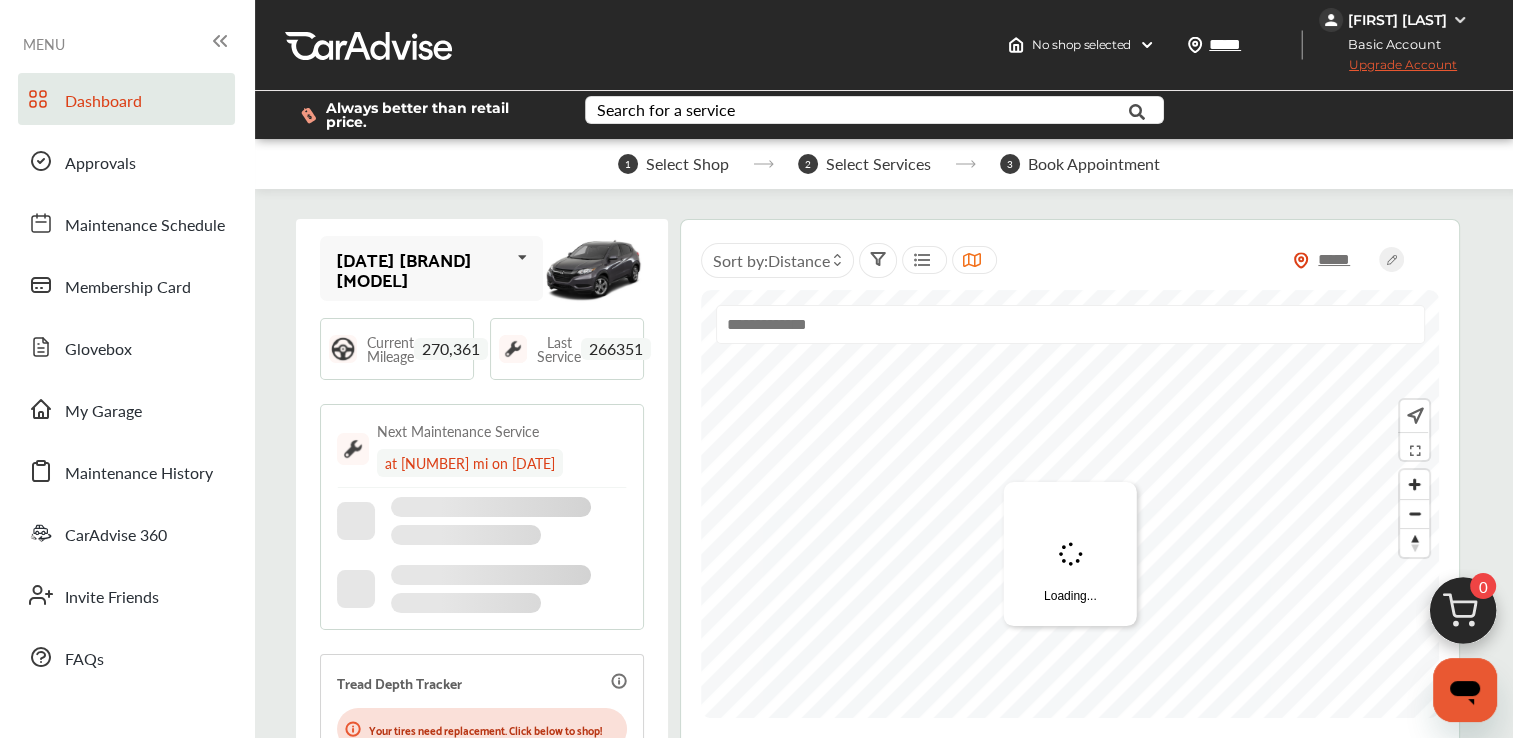 scroll, scrollTop: 0, scrollLeft: 0, axis: both 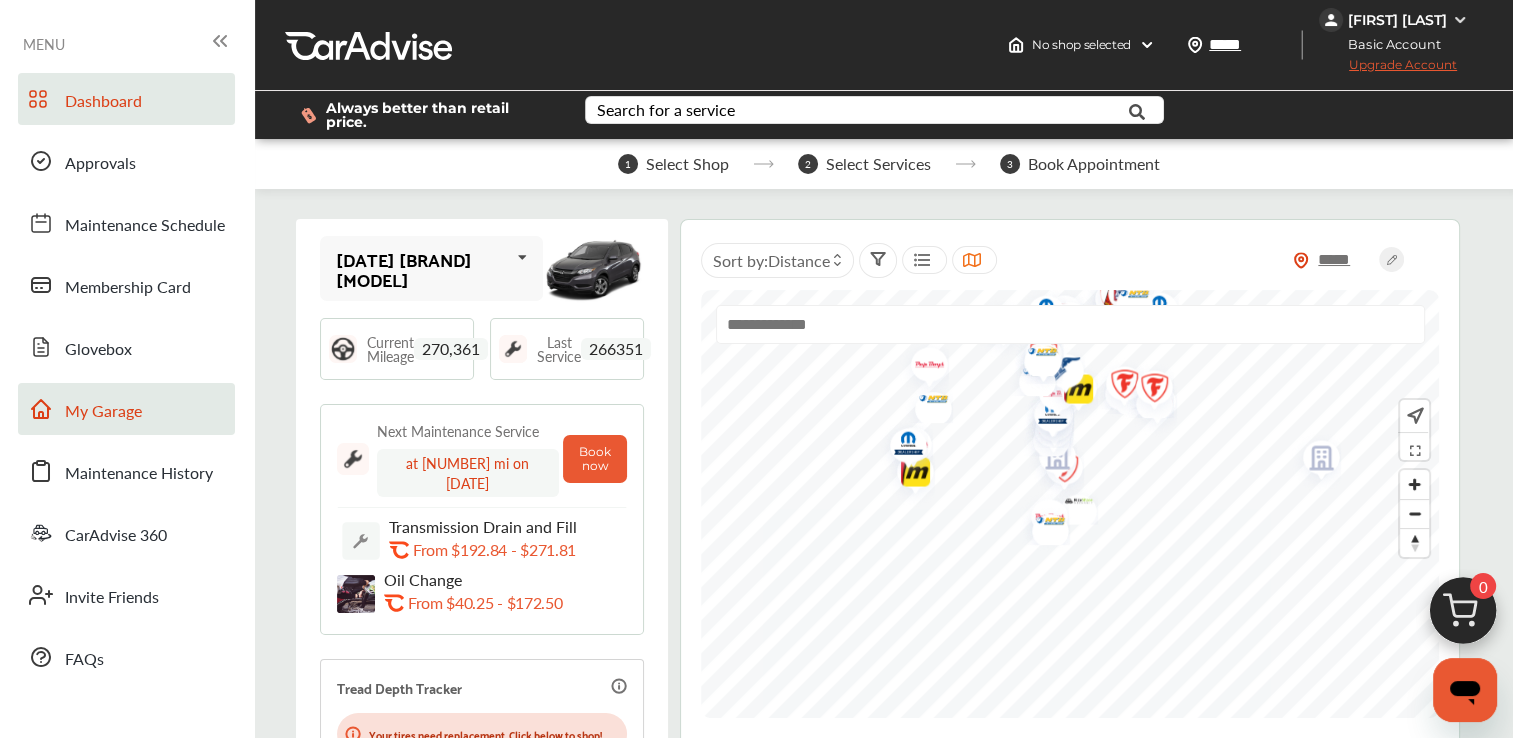 click on "My Garage" at bounding box center (126, 409) 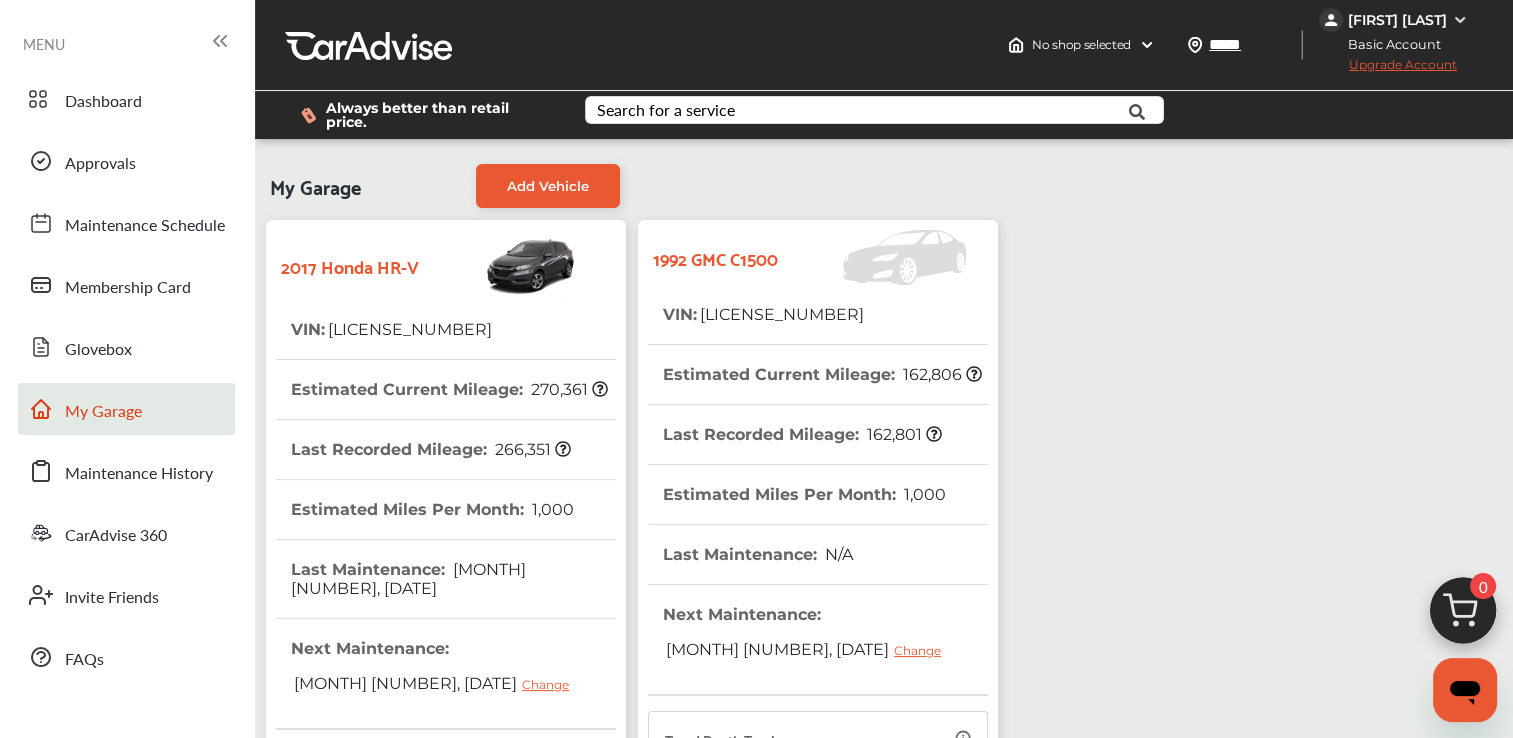 scroll, scrollTop: 547, scrollLeft: 0, axis: vertical 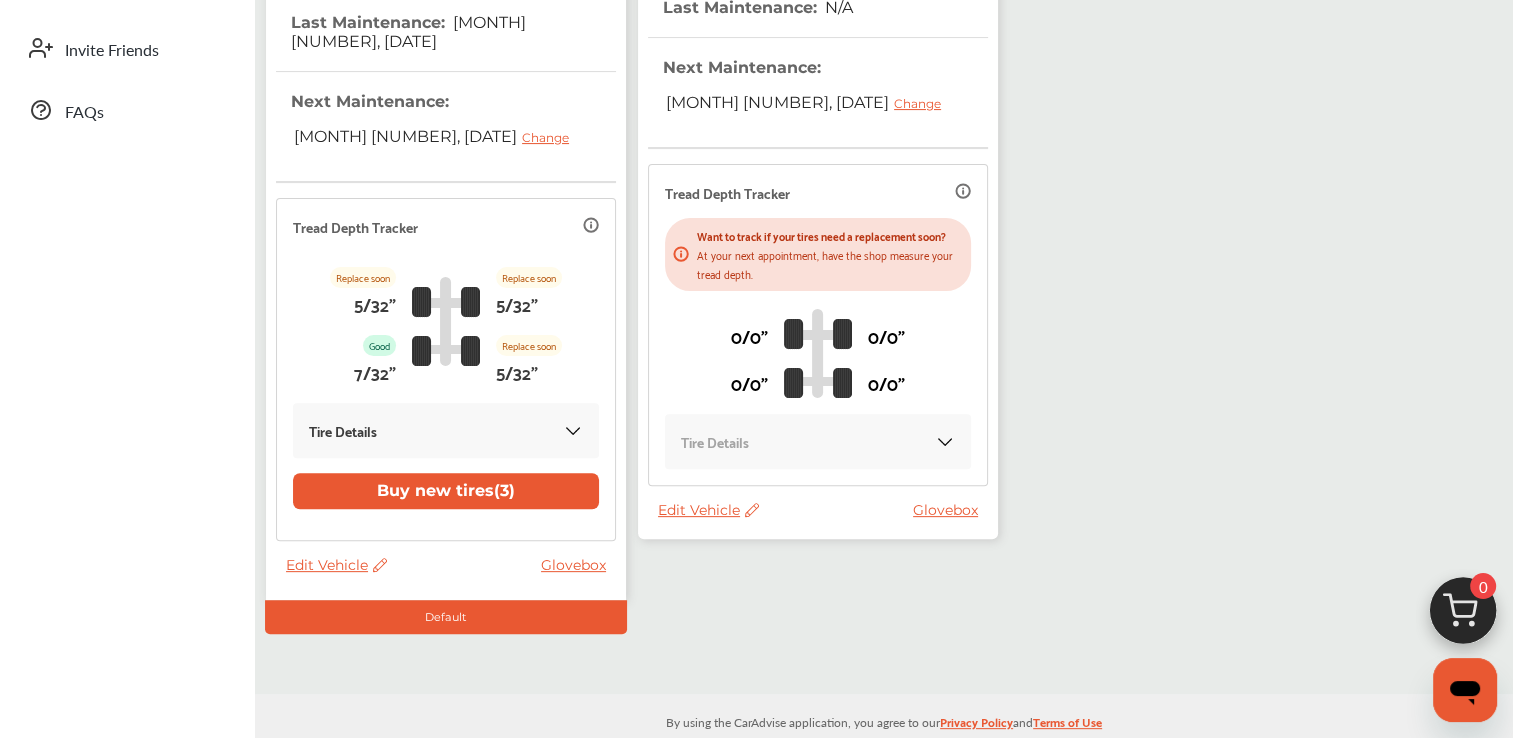 click on "Edit Vehicle" at bounding box center (708, 510) 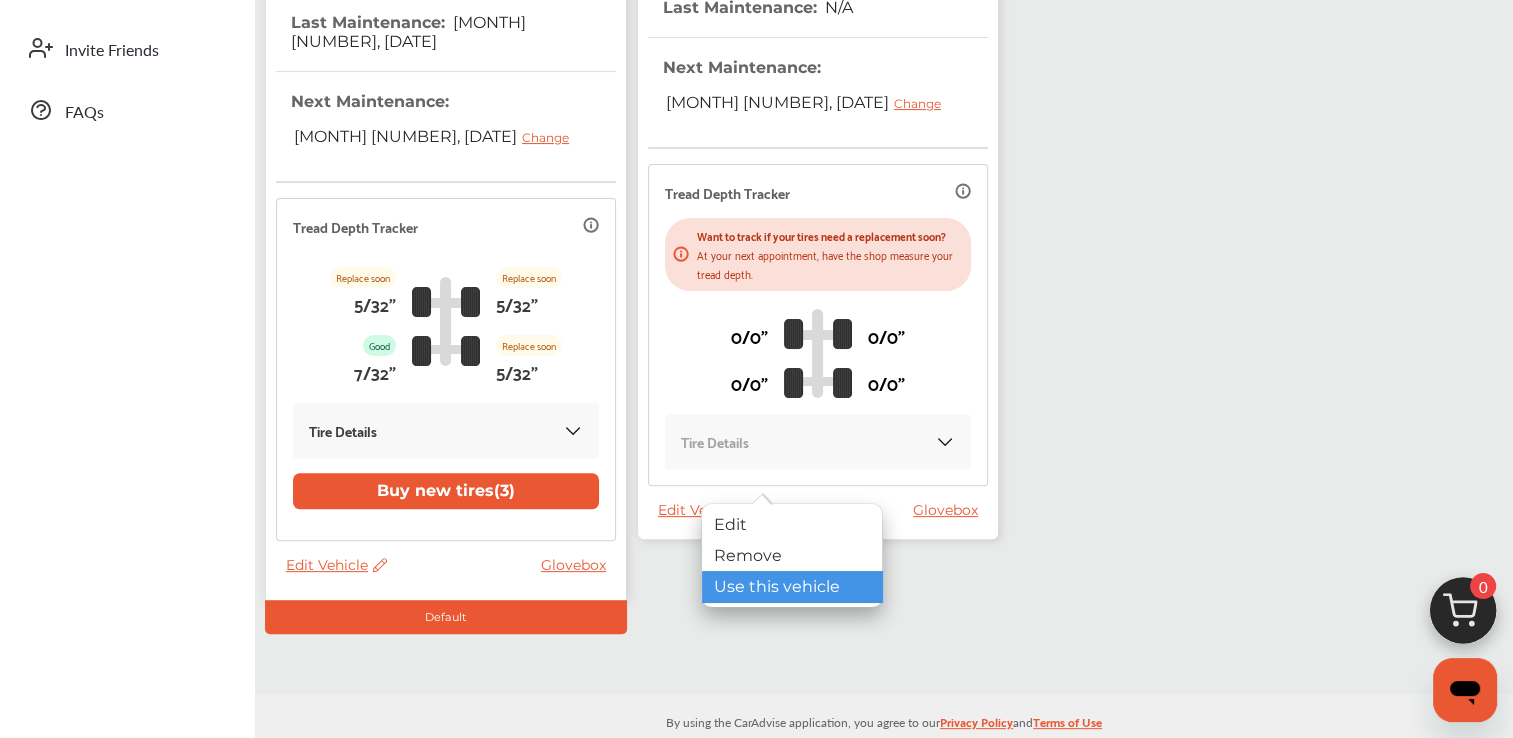 click on "Use this vehicle" at bounding box center (792, 586) 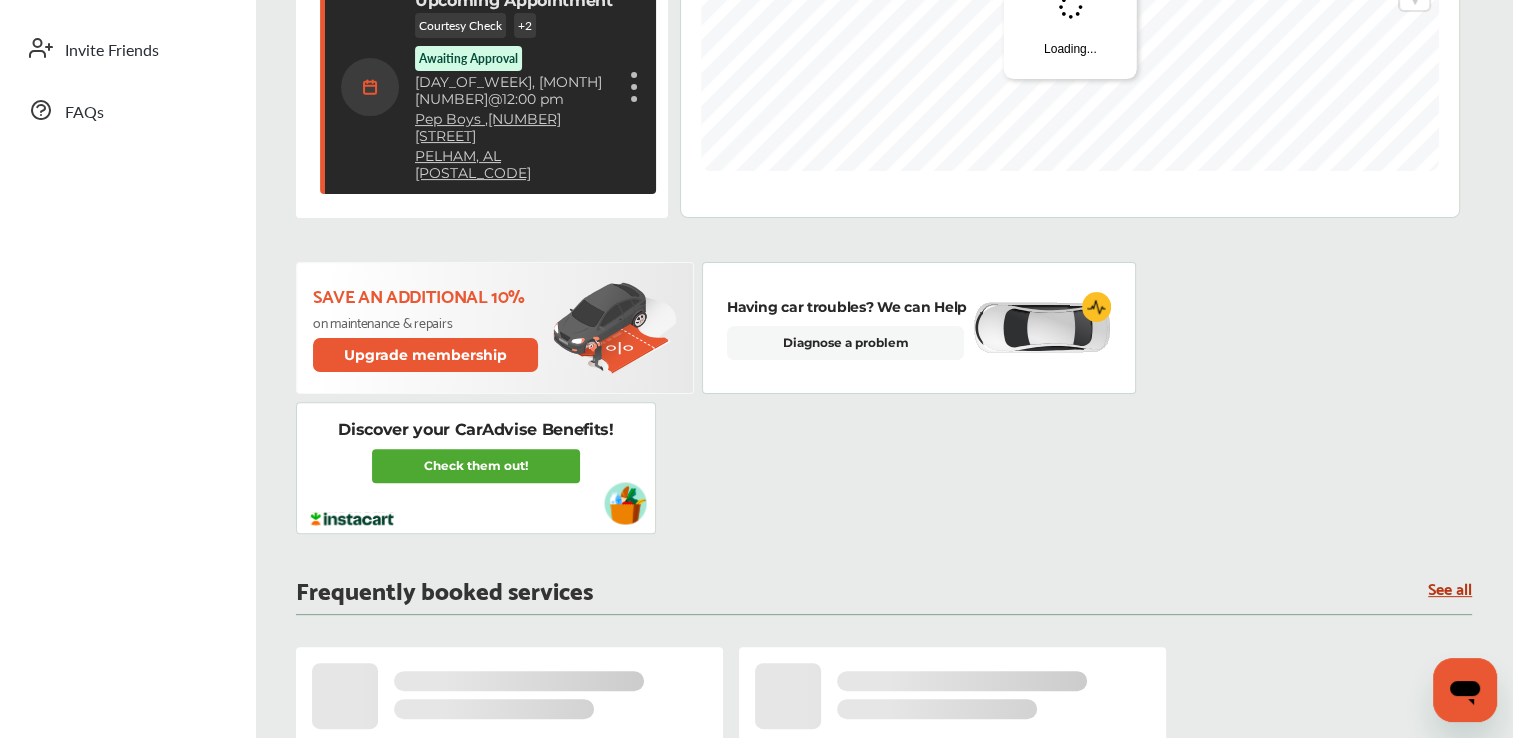 scroll, scrollTop: 0, scrollLeft: 0, axis: both 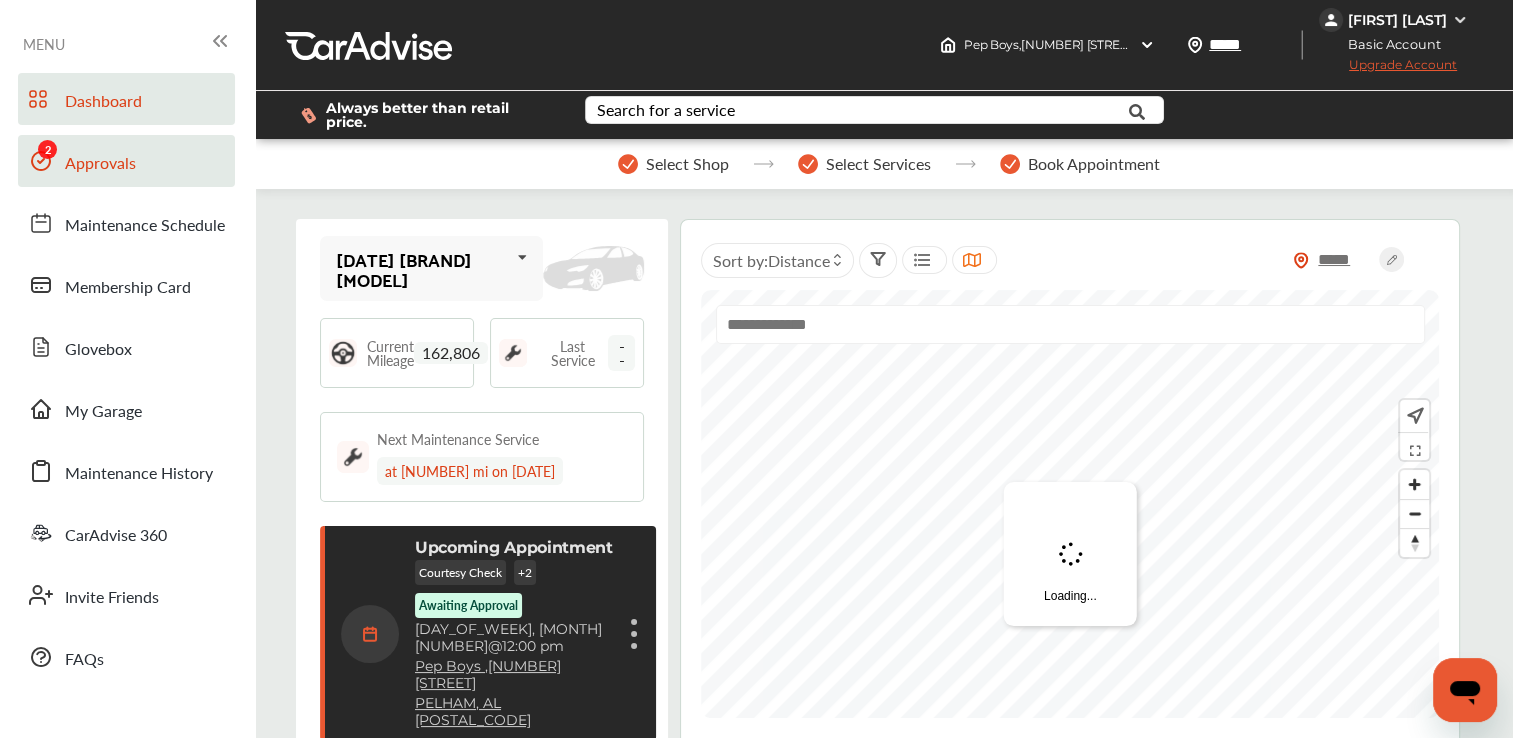 click on "Approvals" at bounding box center [100, 164] 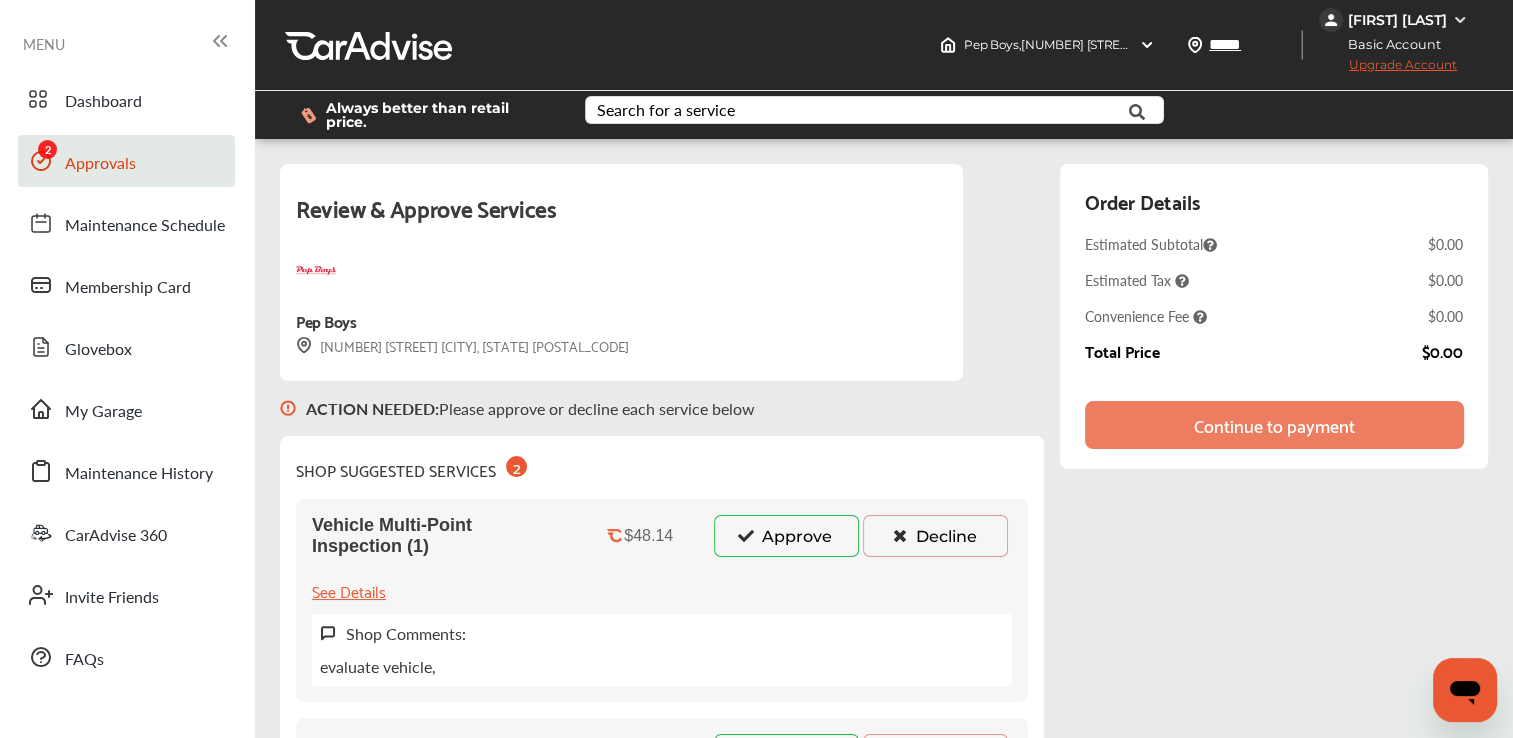 click on "Approve" at bounding box center [786, 536] 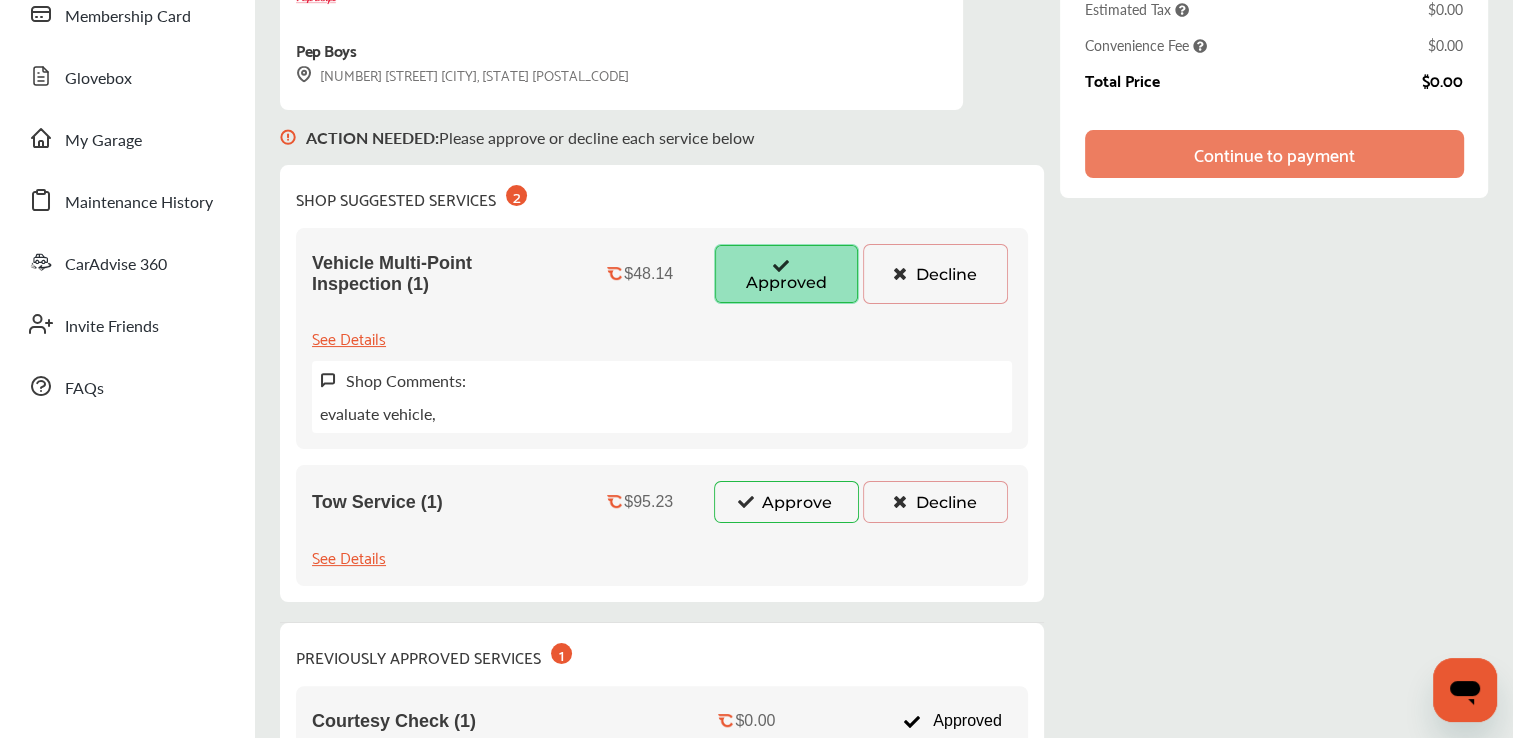 scroll, scrollTop: 320, scrollLeft: 0, axis: vertical 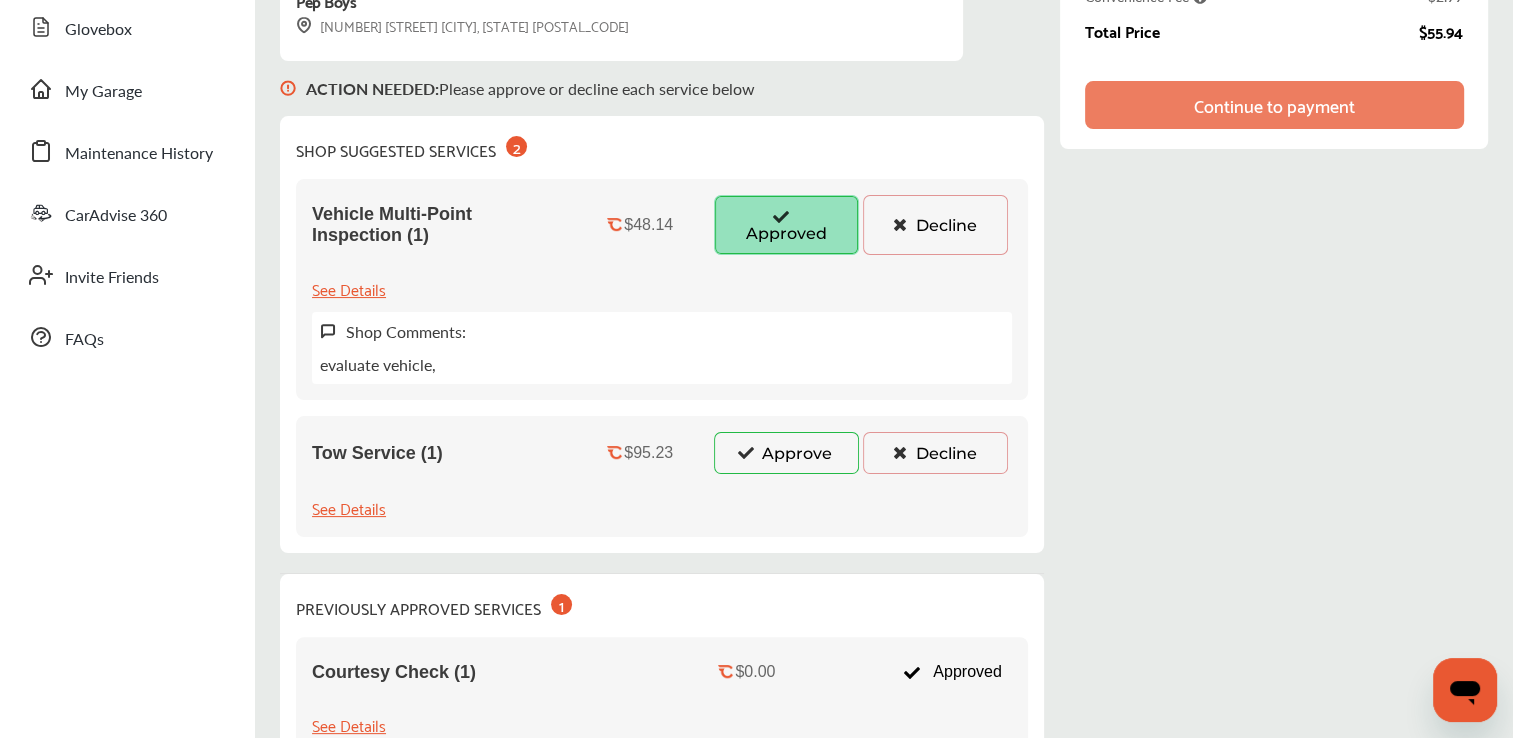 click on "Approve" at bounding box center (786, 453) 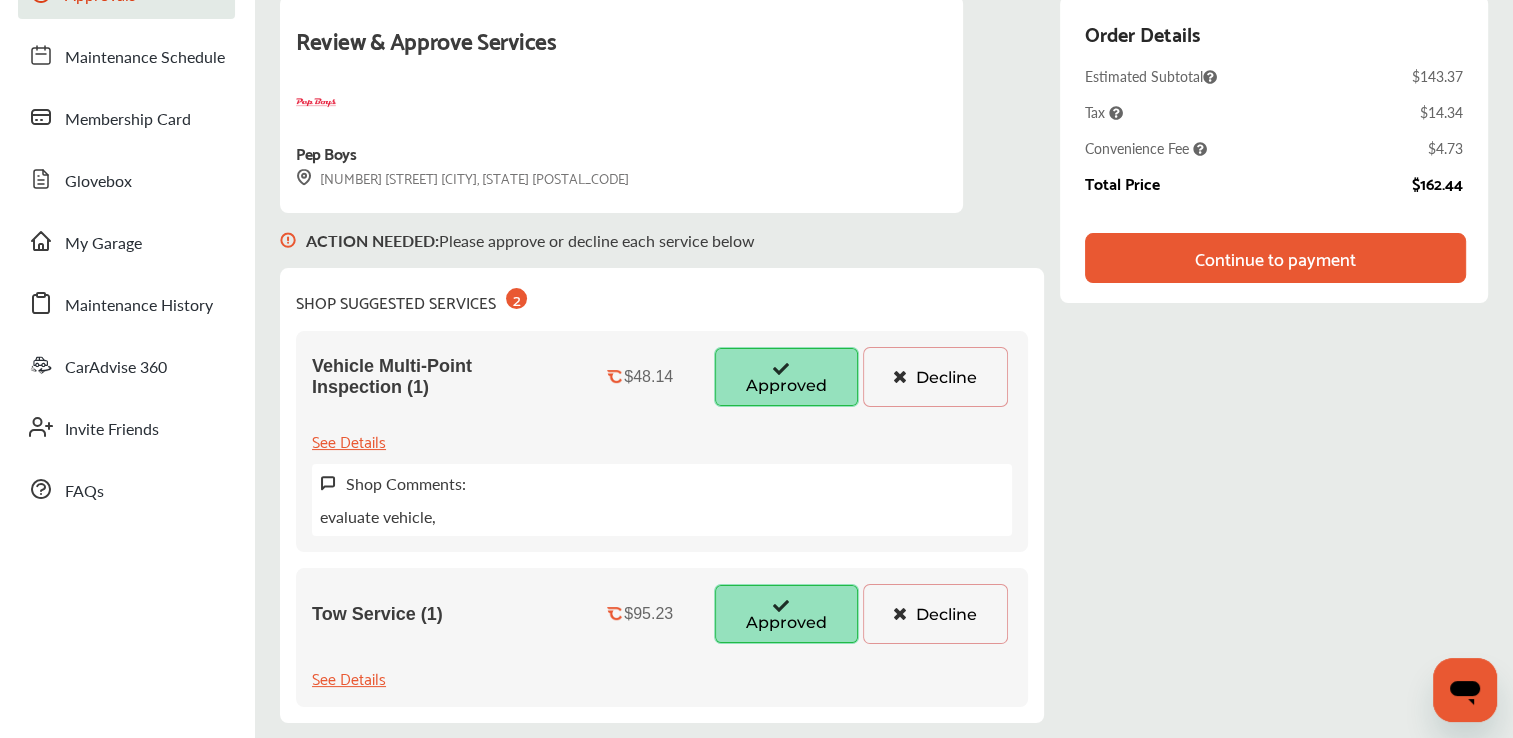 scroll, scrollTop: 0, scrollLeft: 0, axis: both 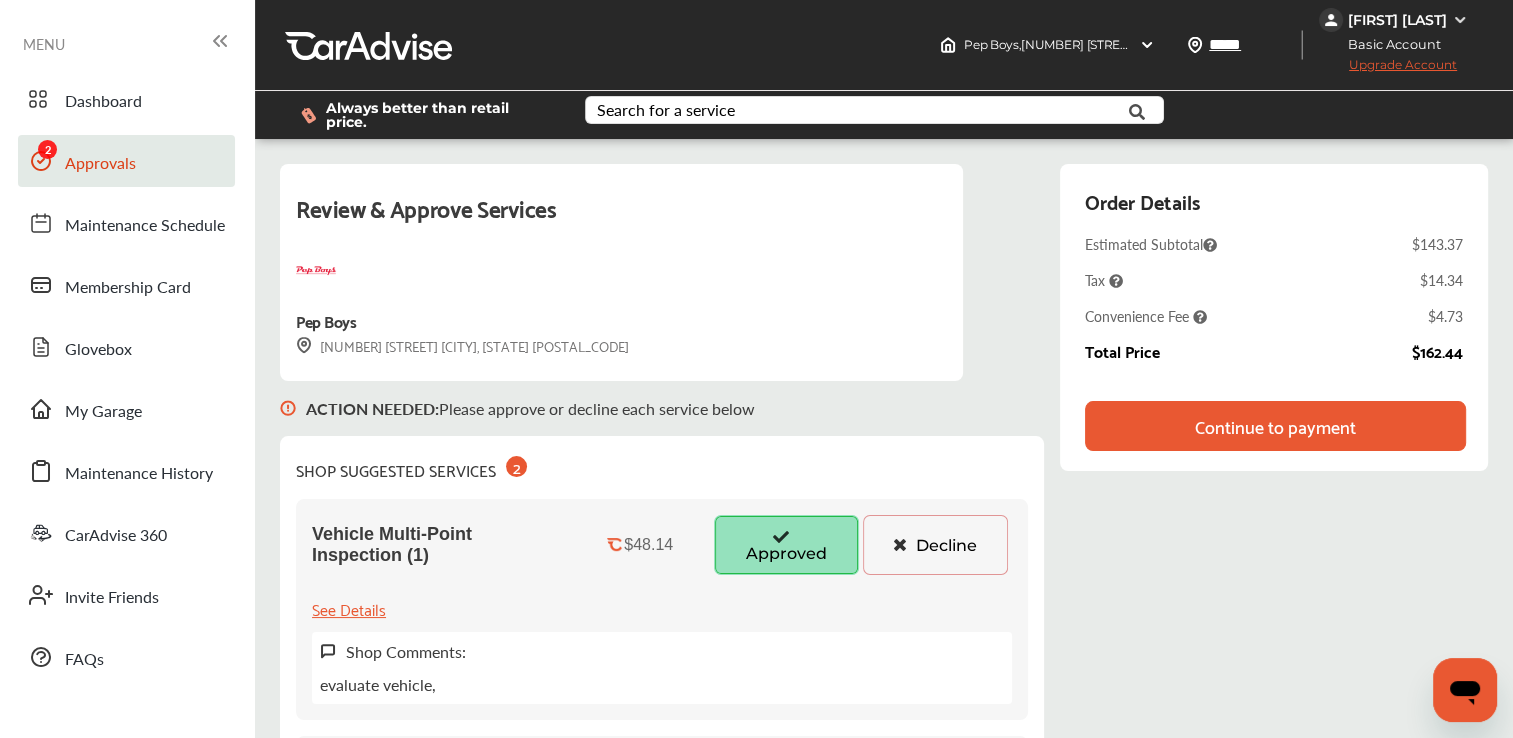 click on "Decline" at bounding box center (935, 545) 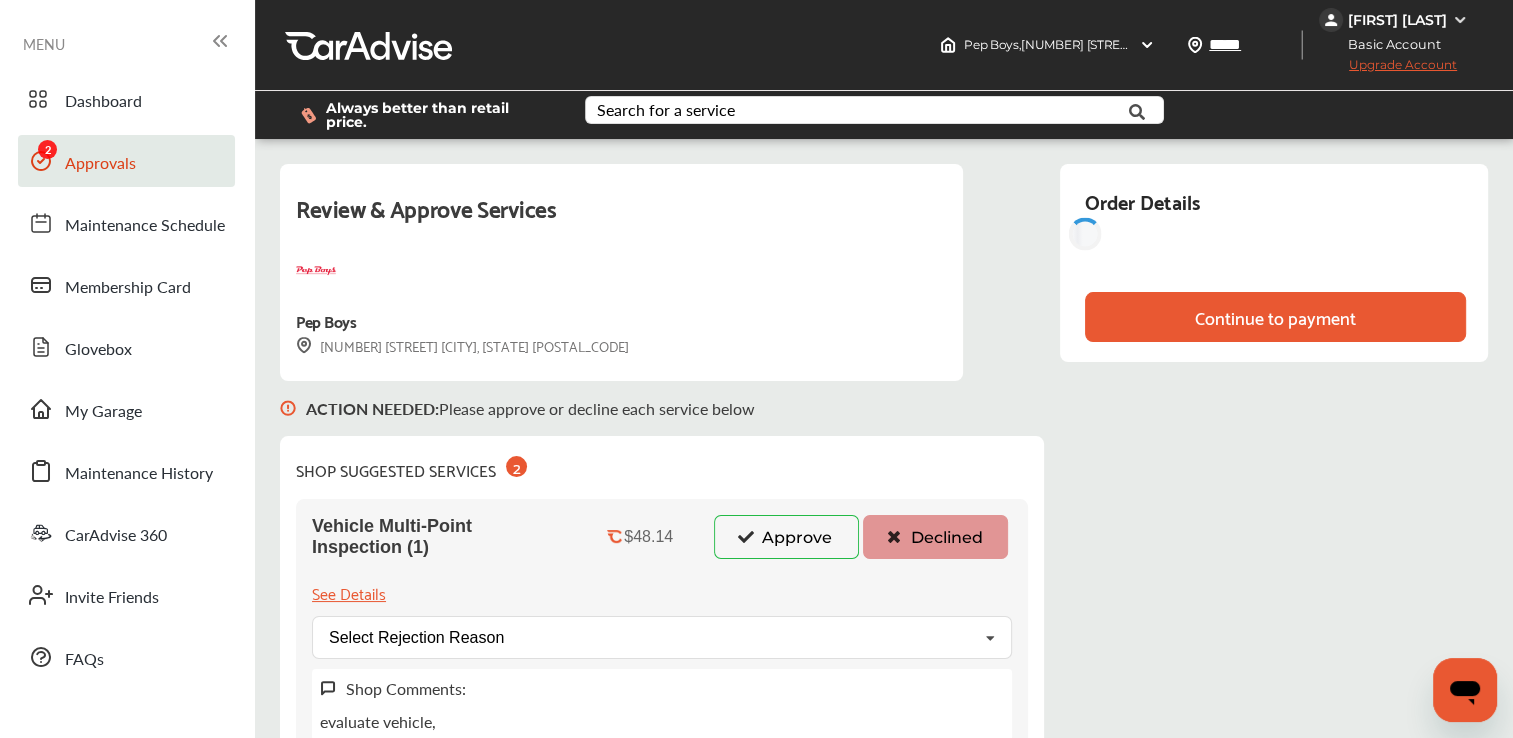 click on "Vehicle Multi-Point Inspection (1) [PRICE] Approve Declined See Details Select Rejection Reason Price Not Required More Info Needed Other Shop Comments: evaluate vehicle," at bounding box center [662, 628] 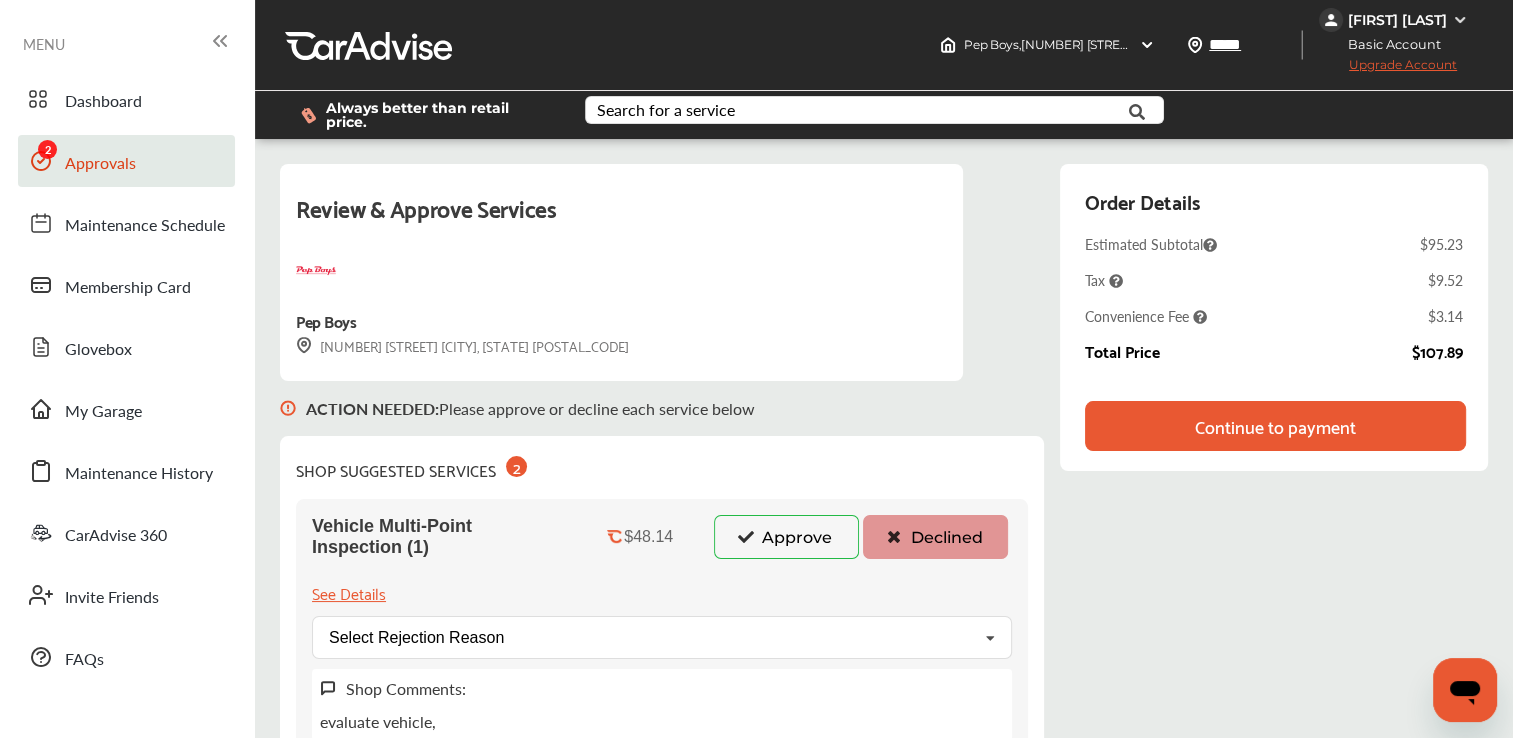 click on "Approve" at bounding box center (786, 537) 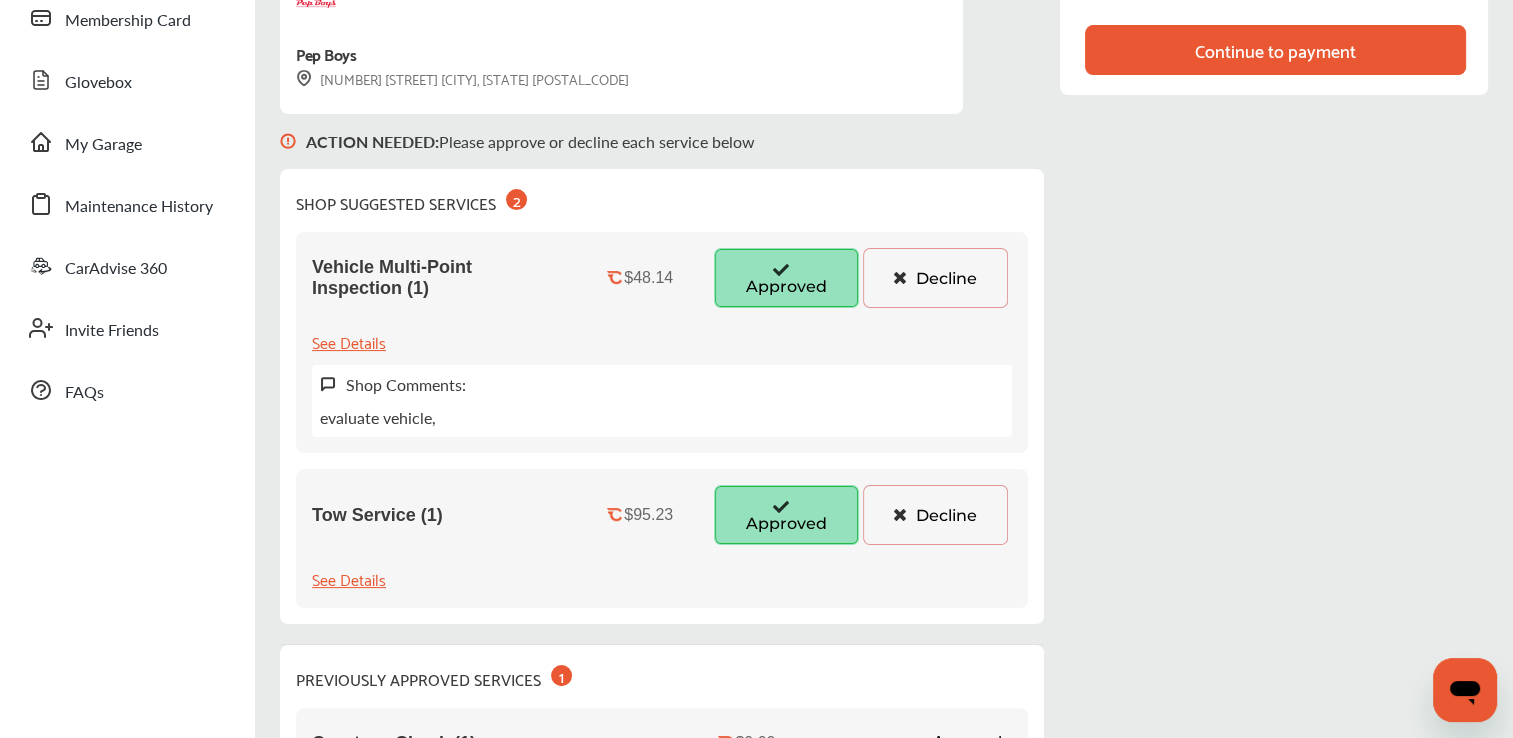 scroll, scrollTop: 268, scrollLeft: 0, axis: vertical 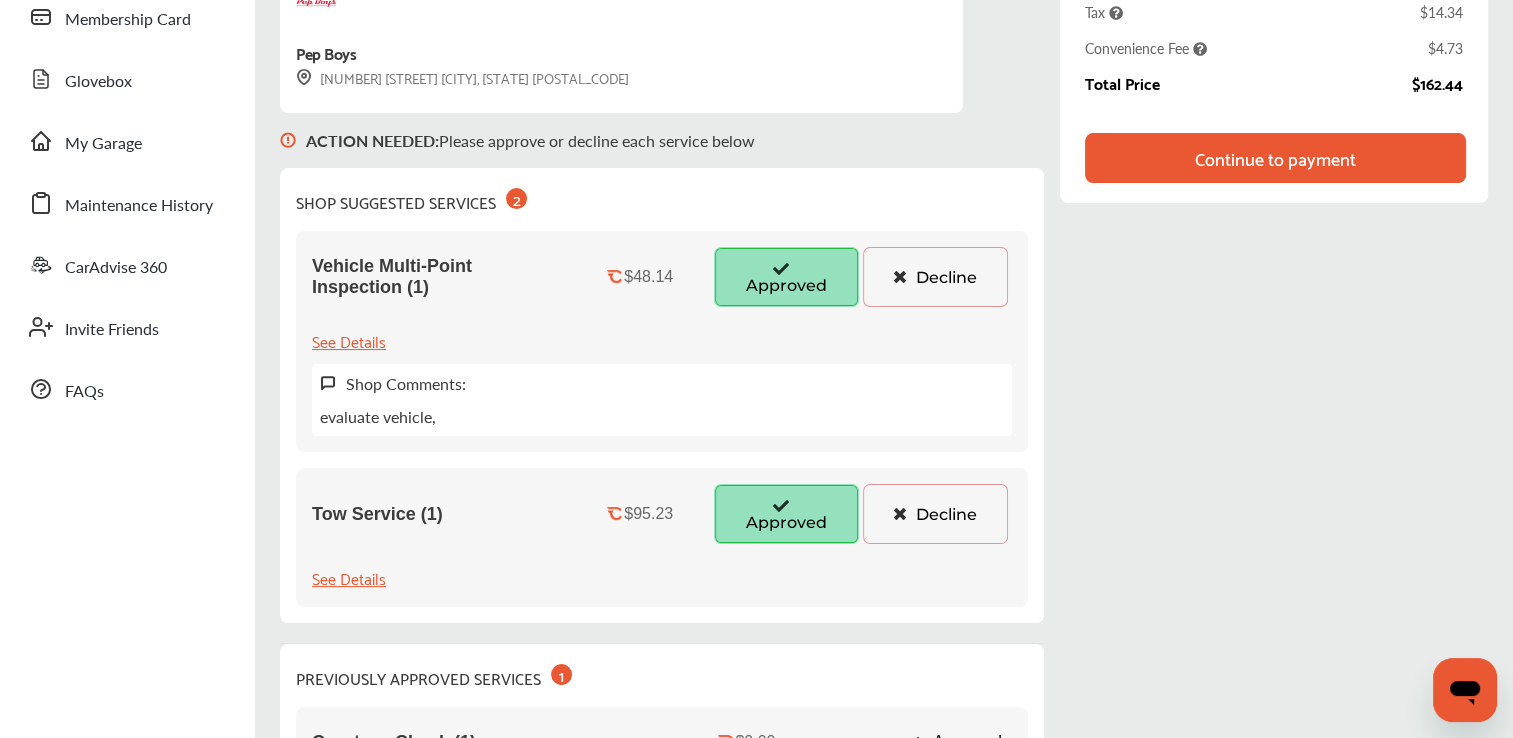 click on "Continue to payment" at bounding box center [1275, 158] 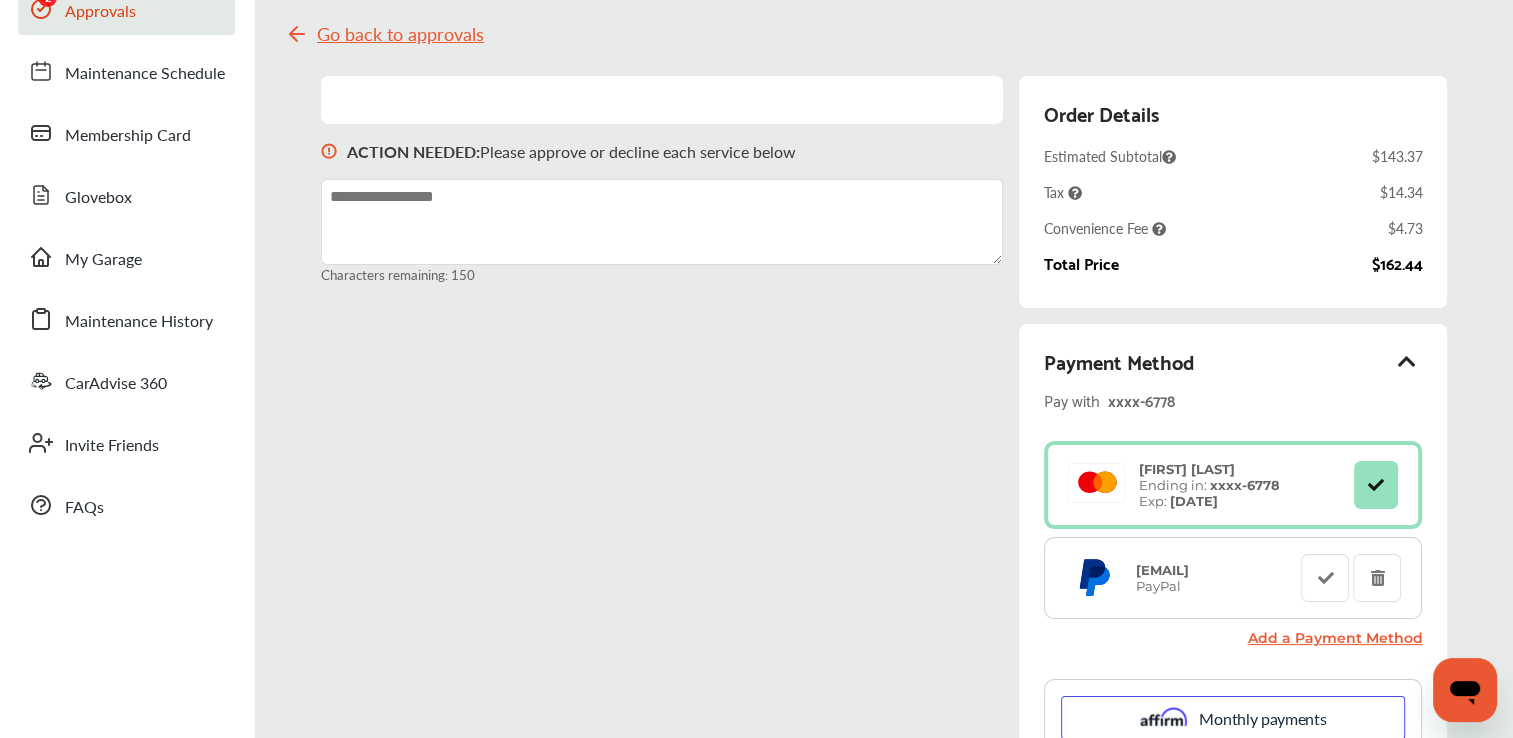 scroll, scrollTop: 0, scrollLeft: 0, axis: both 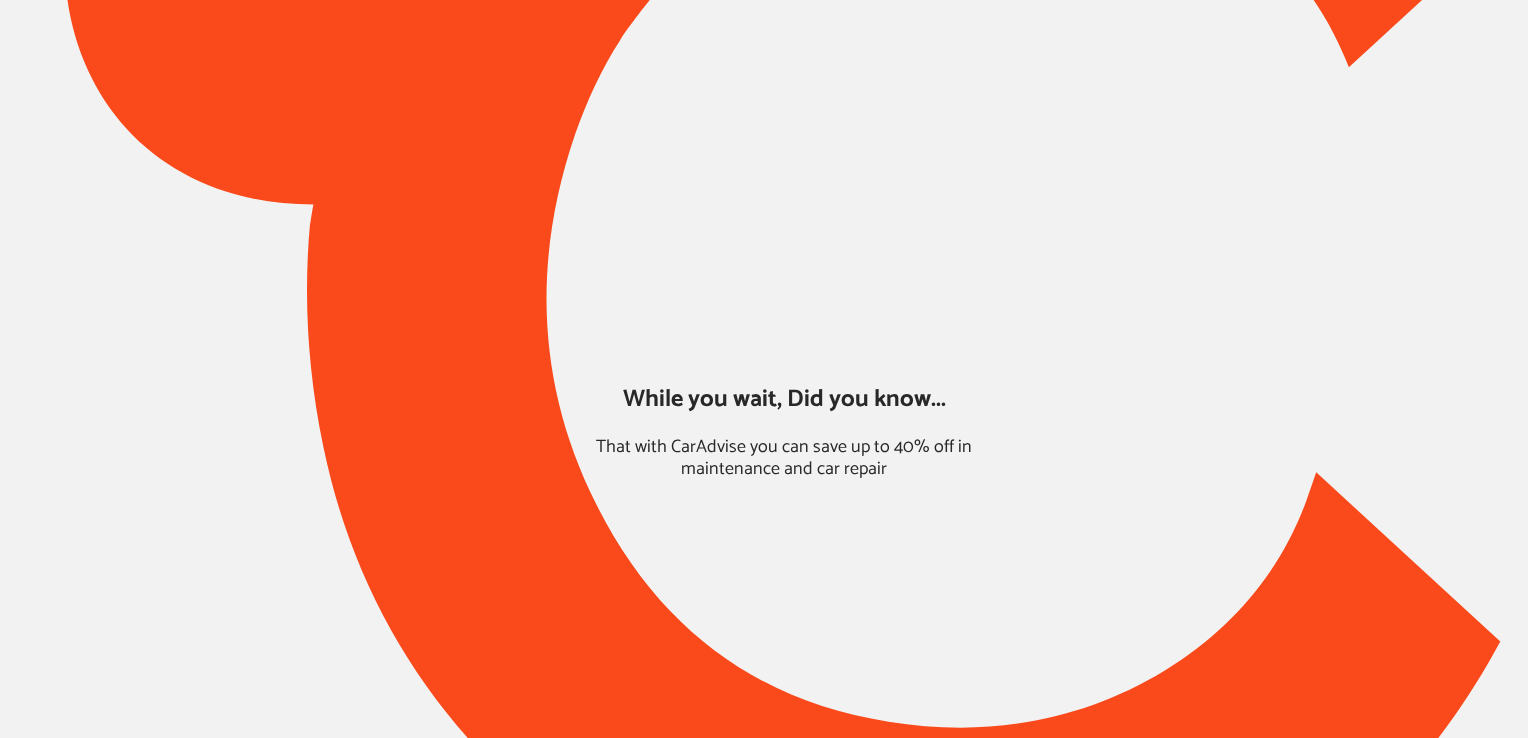 type on "*****" 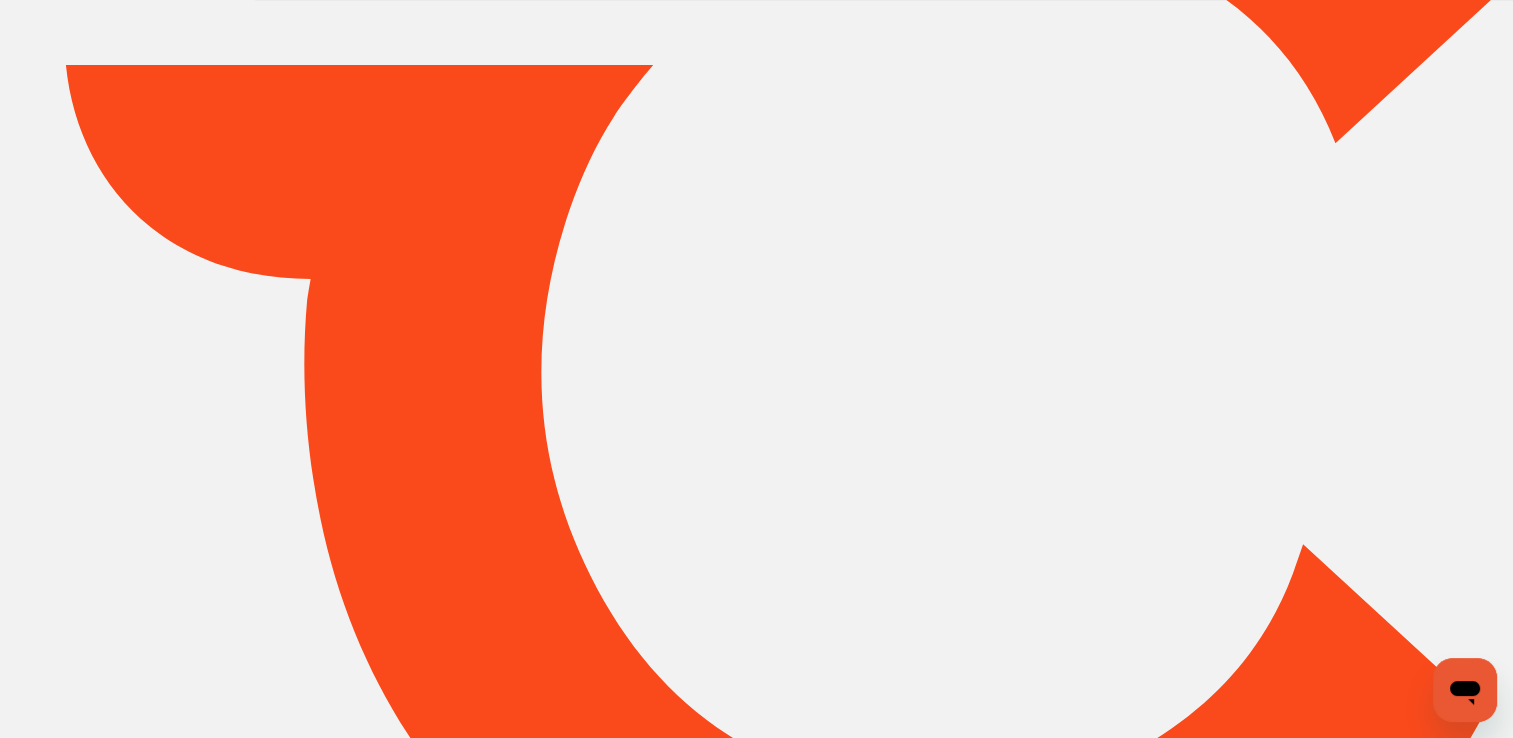scroll, scrollTop: 0, scrollLeft: 0, axis: both 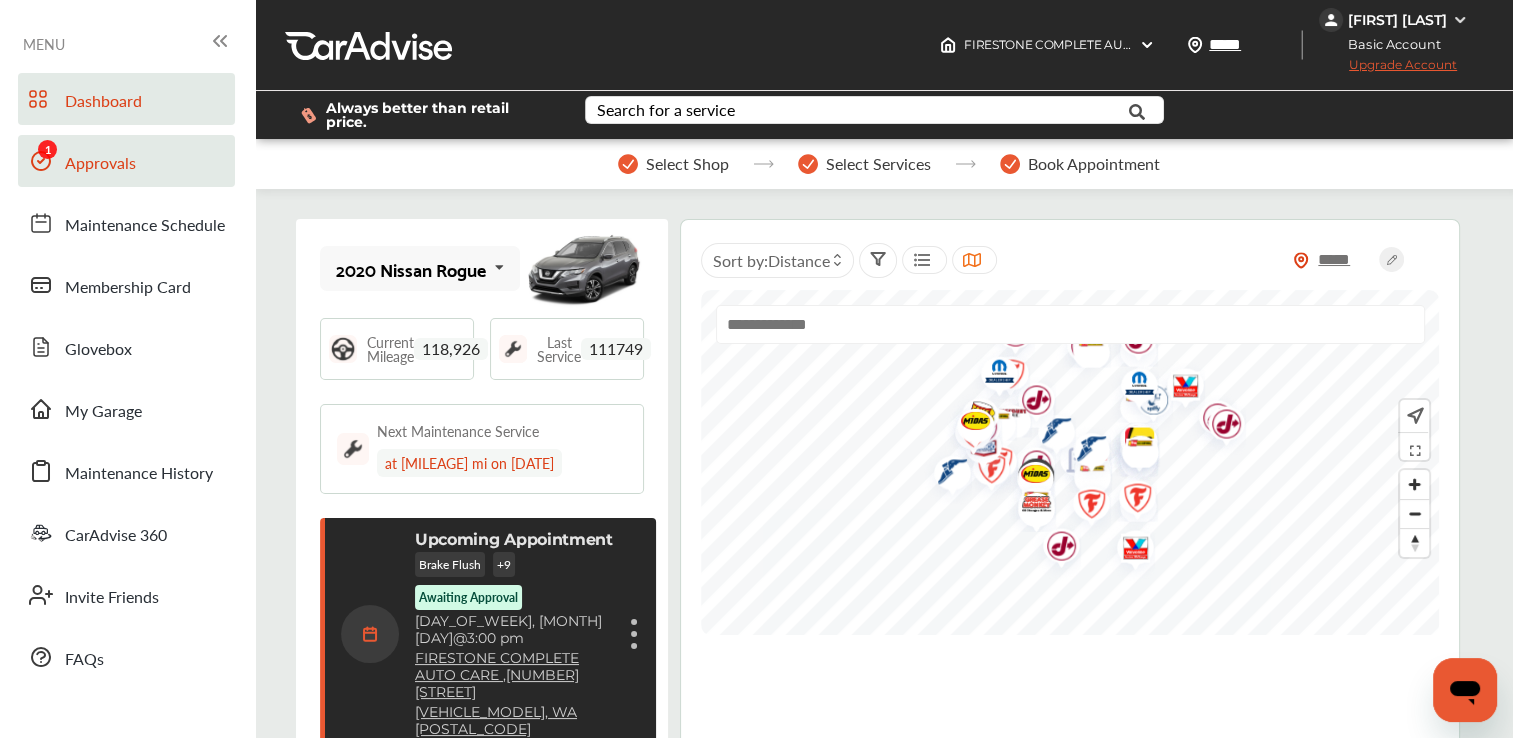 click on "Approvals" at bounding box center (126, 161) 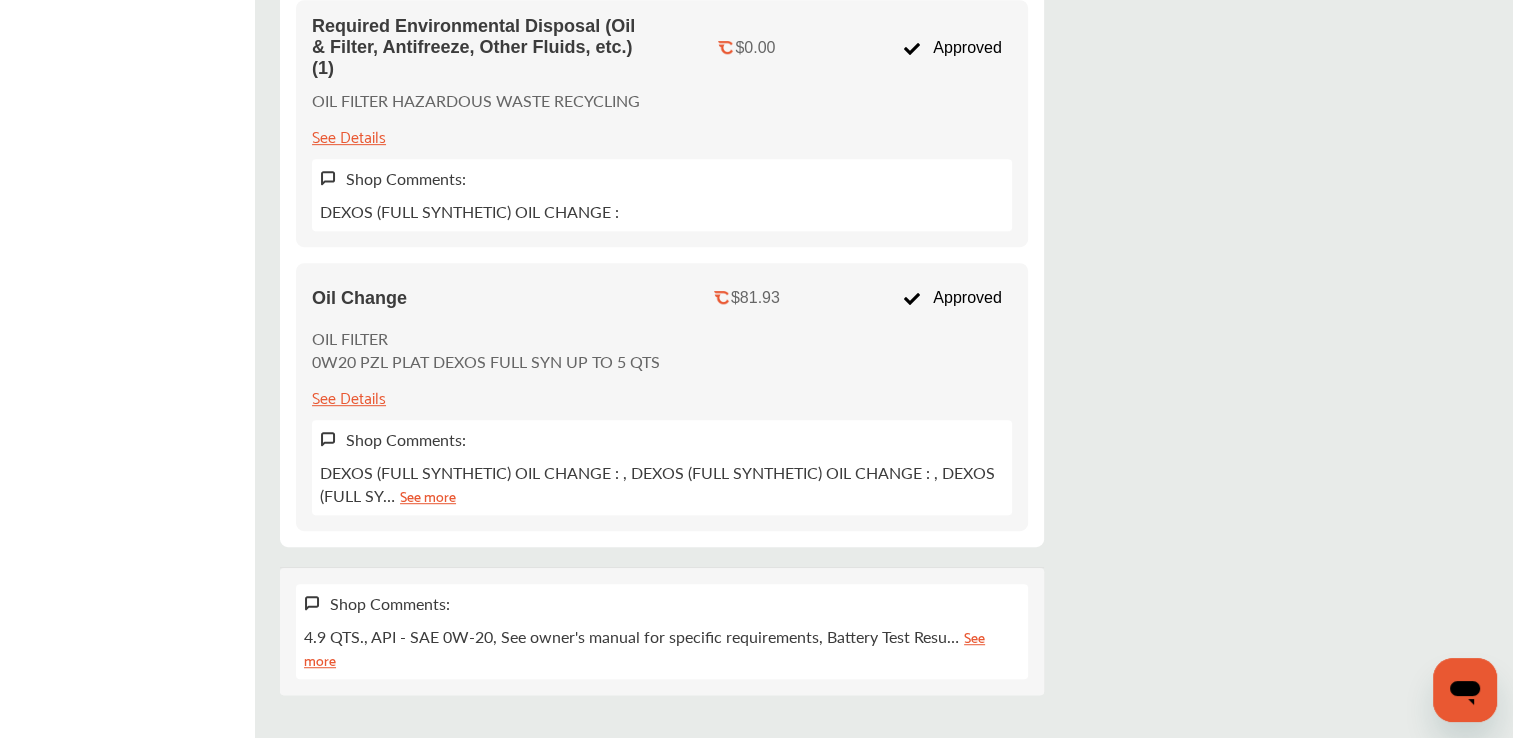scroll, scrollTop: 1056, scrollLeft: 0, axis: vertical 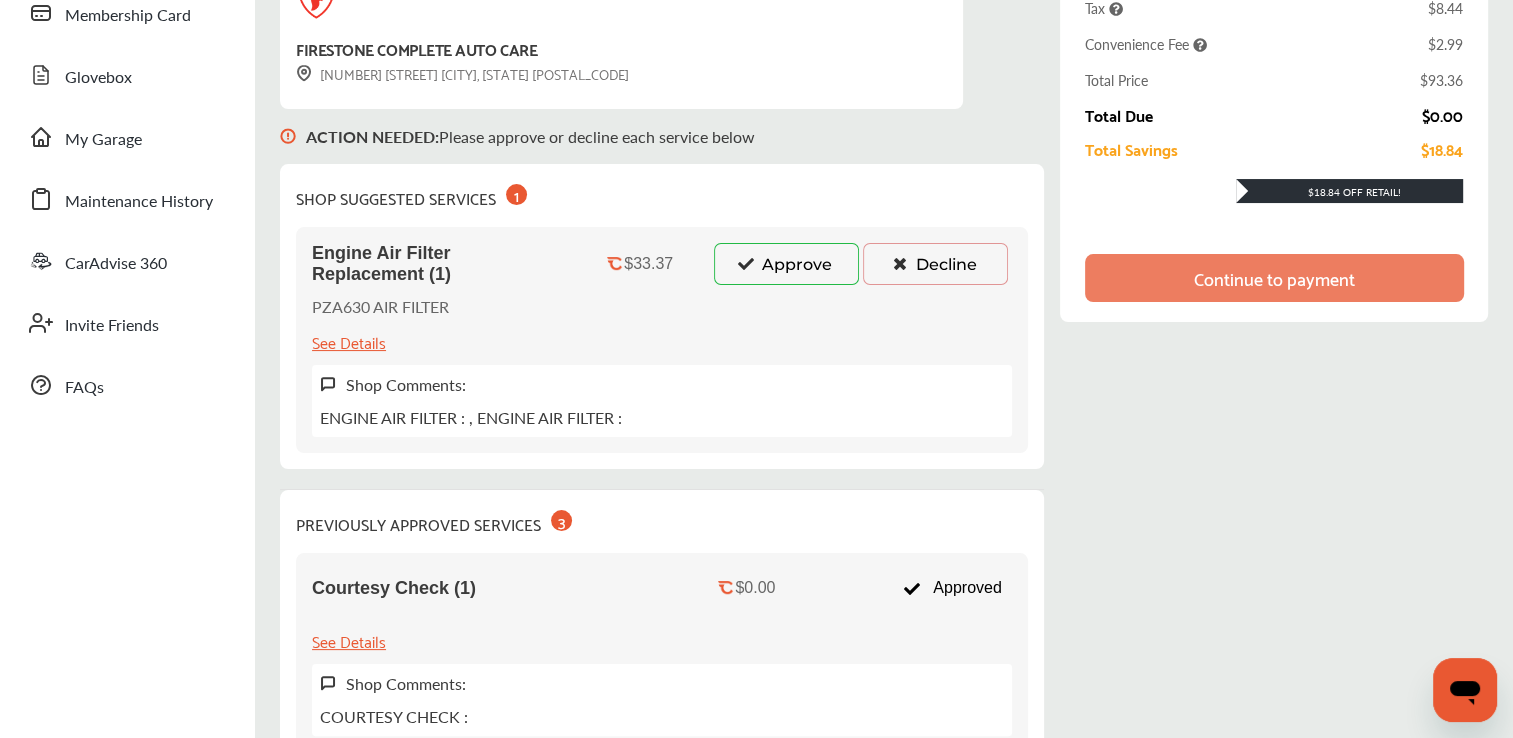 click on "Approve" at bounding box center (786, 264) 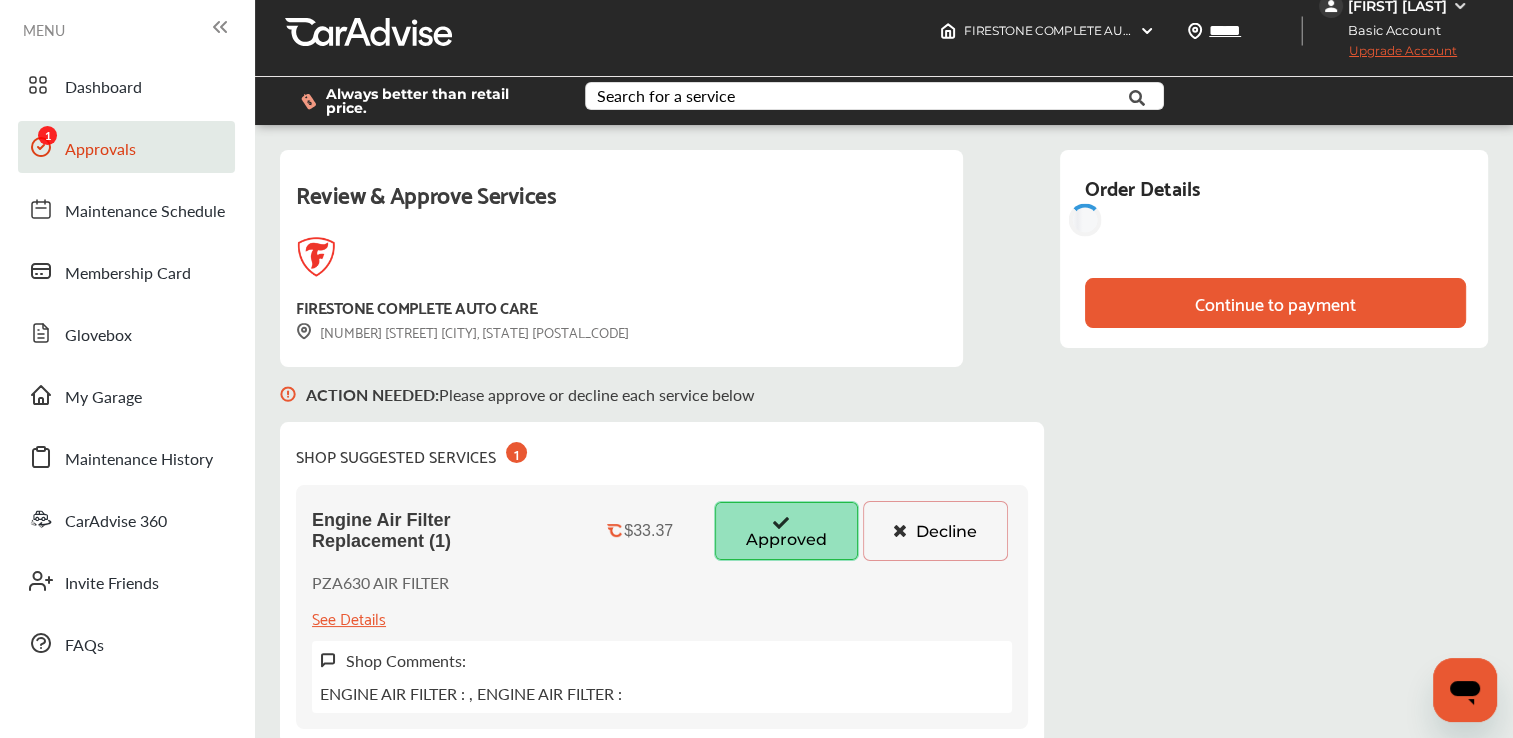 scroll, scrollTop: 23, scrollLeft: 0, axis: vertical 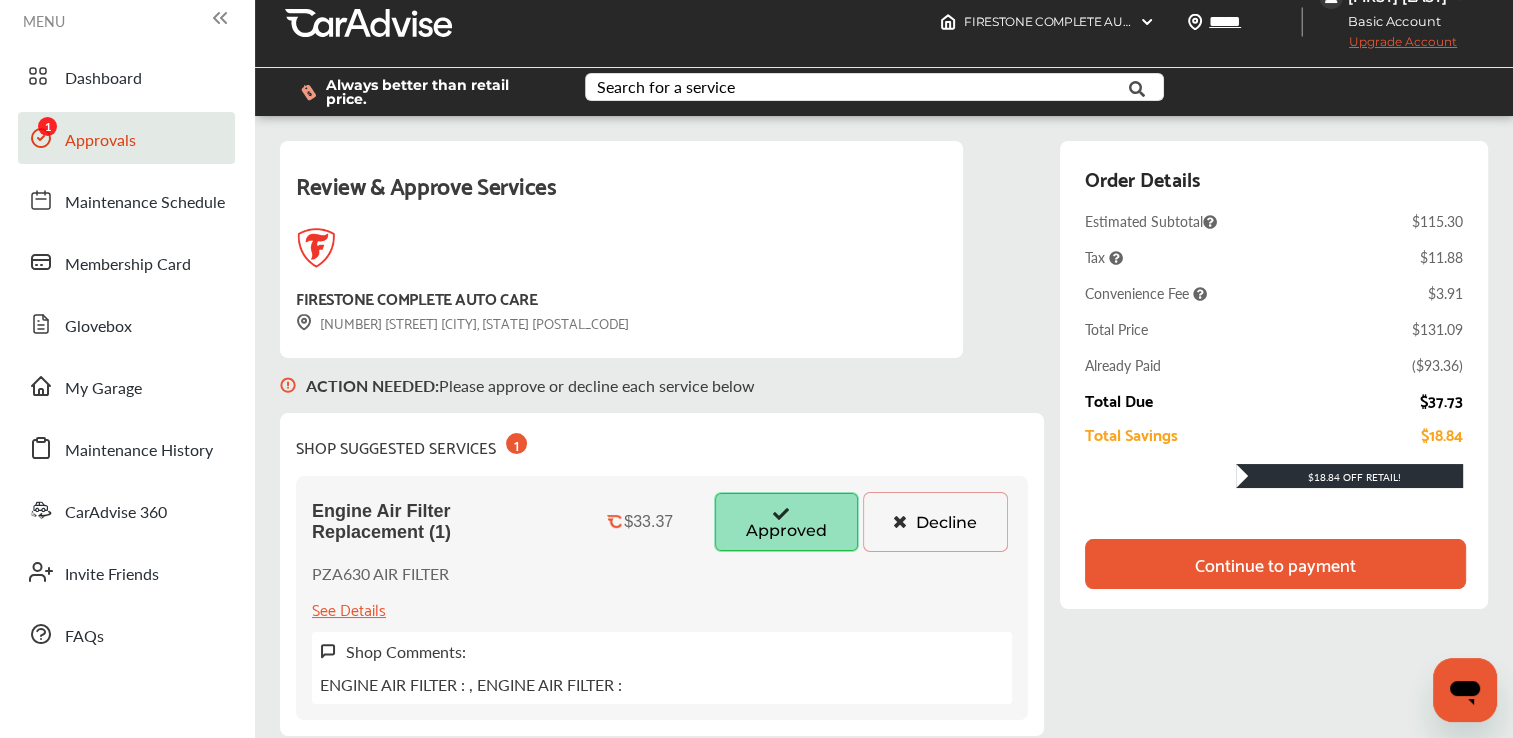 click on "Continue to payment" at bounding box center [1275, 564] 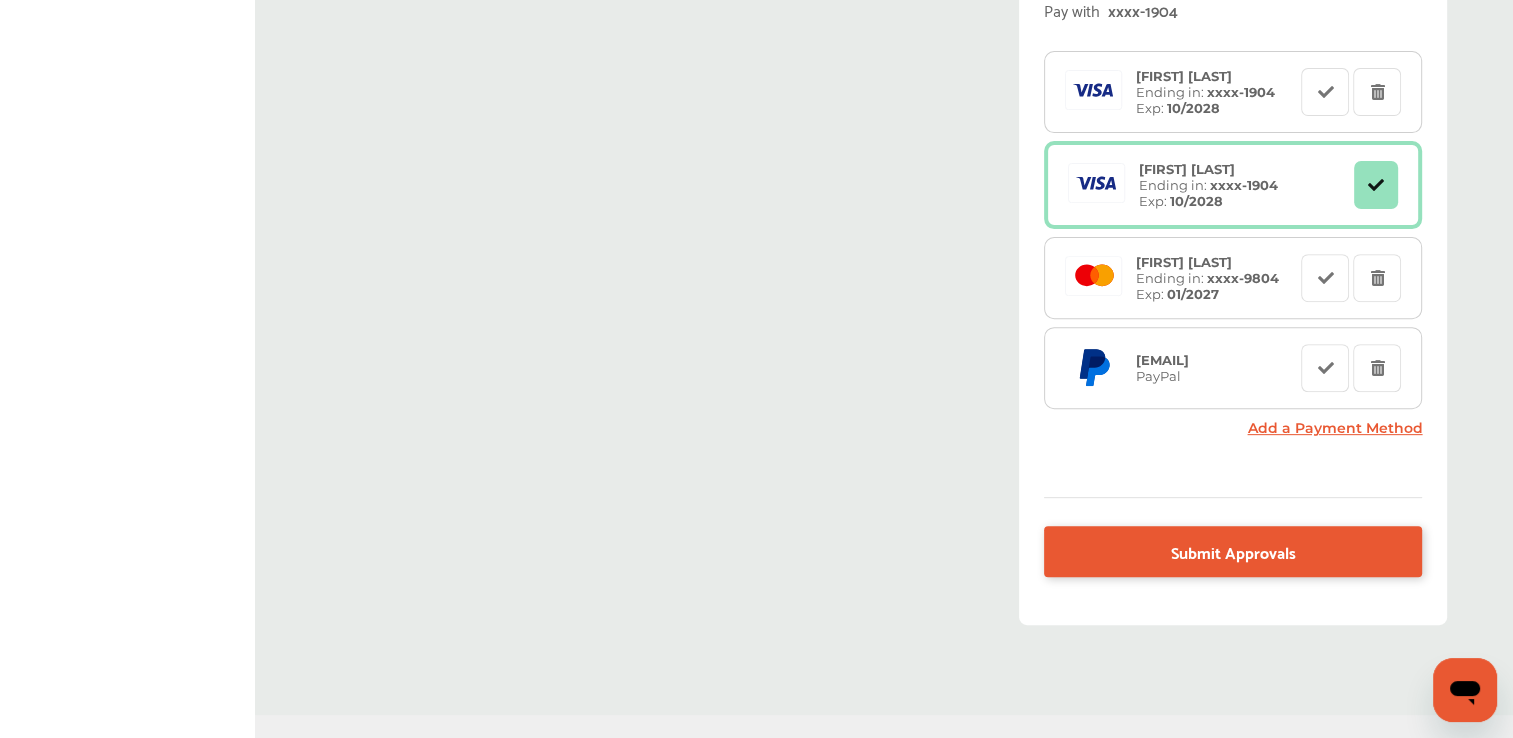 scroll, scrollTop: 704, scrollLeft: 0, axis: vertical 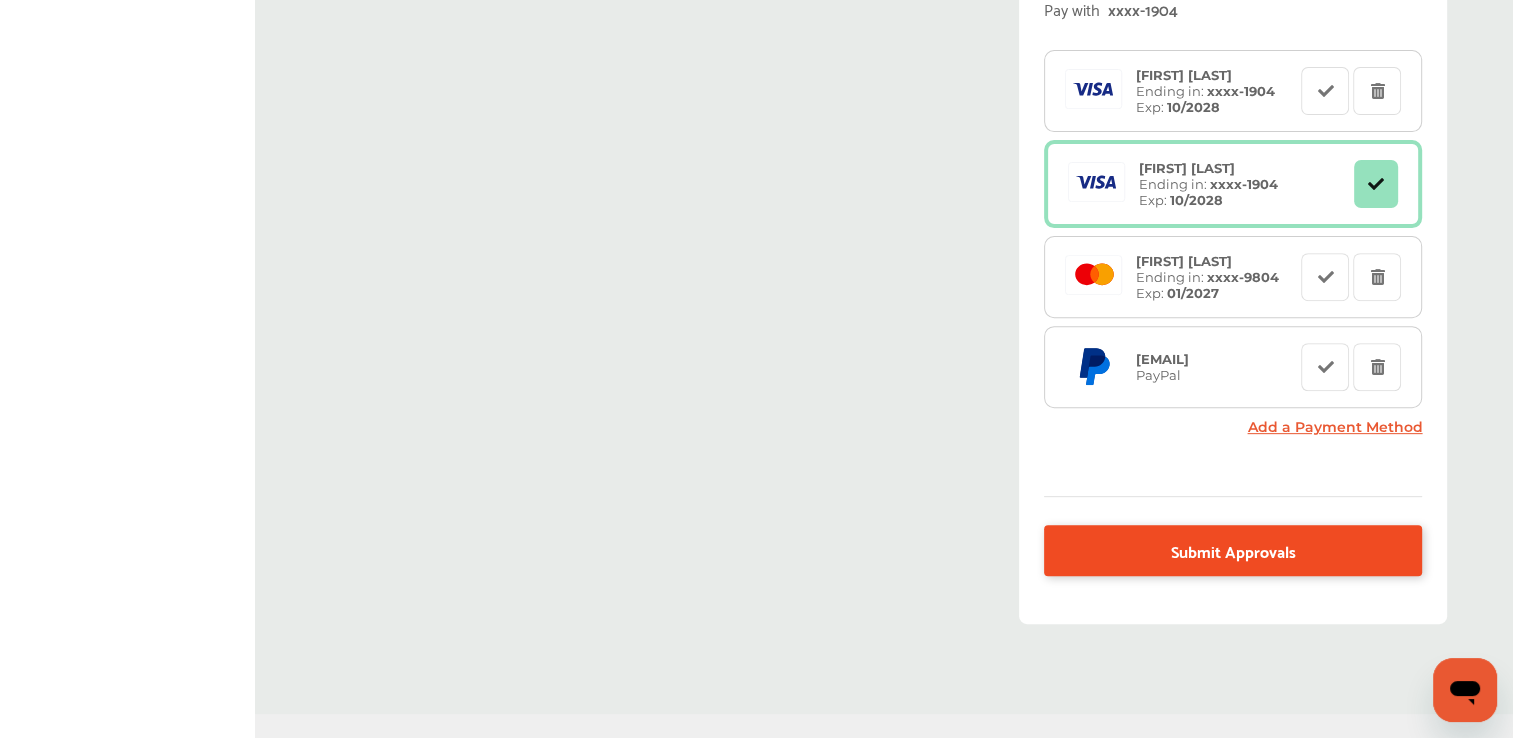 click on "Submit Approvals" at bounding box center (1233, 550) 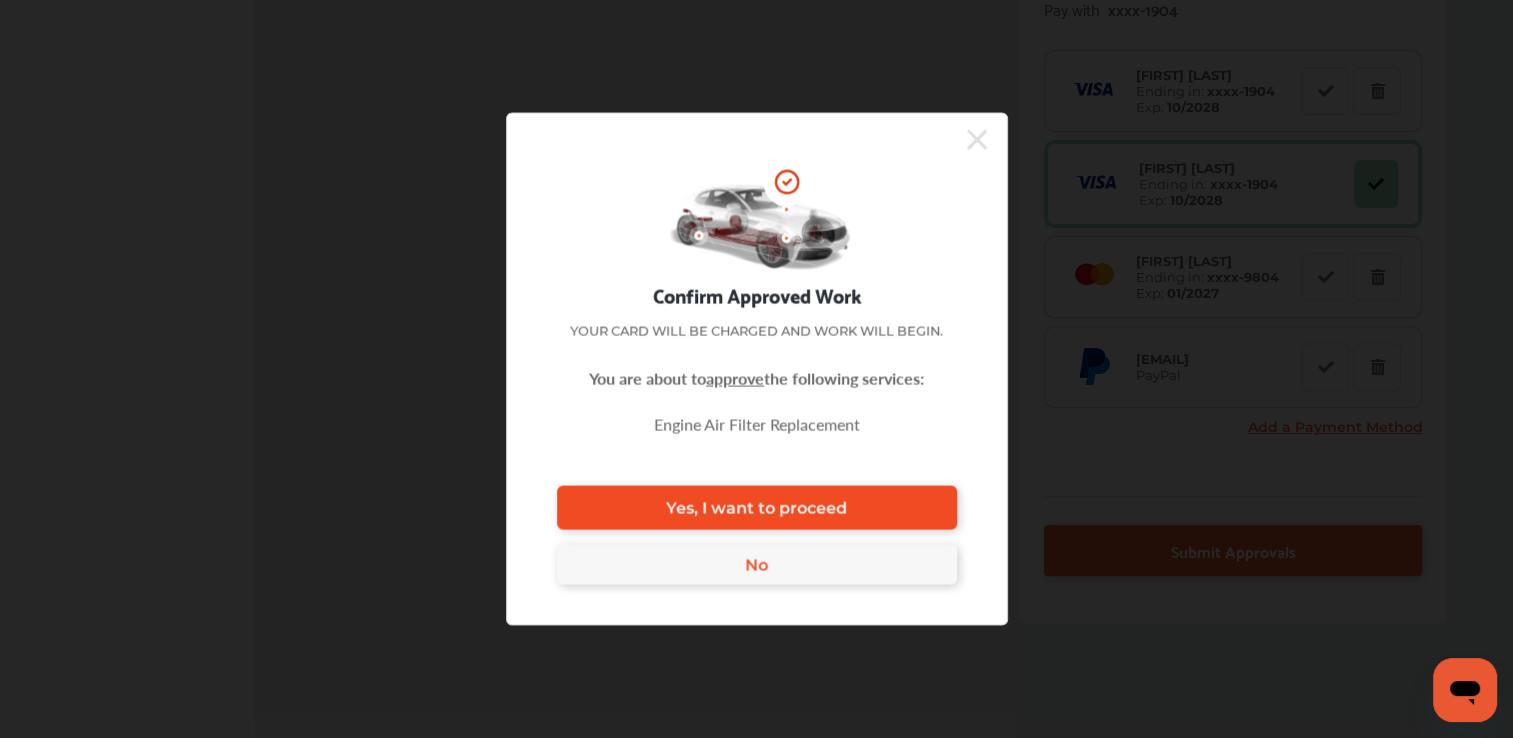 click on "Yes, I want to proceed" at bounding box center (756, 507) 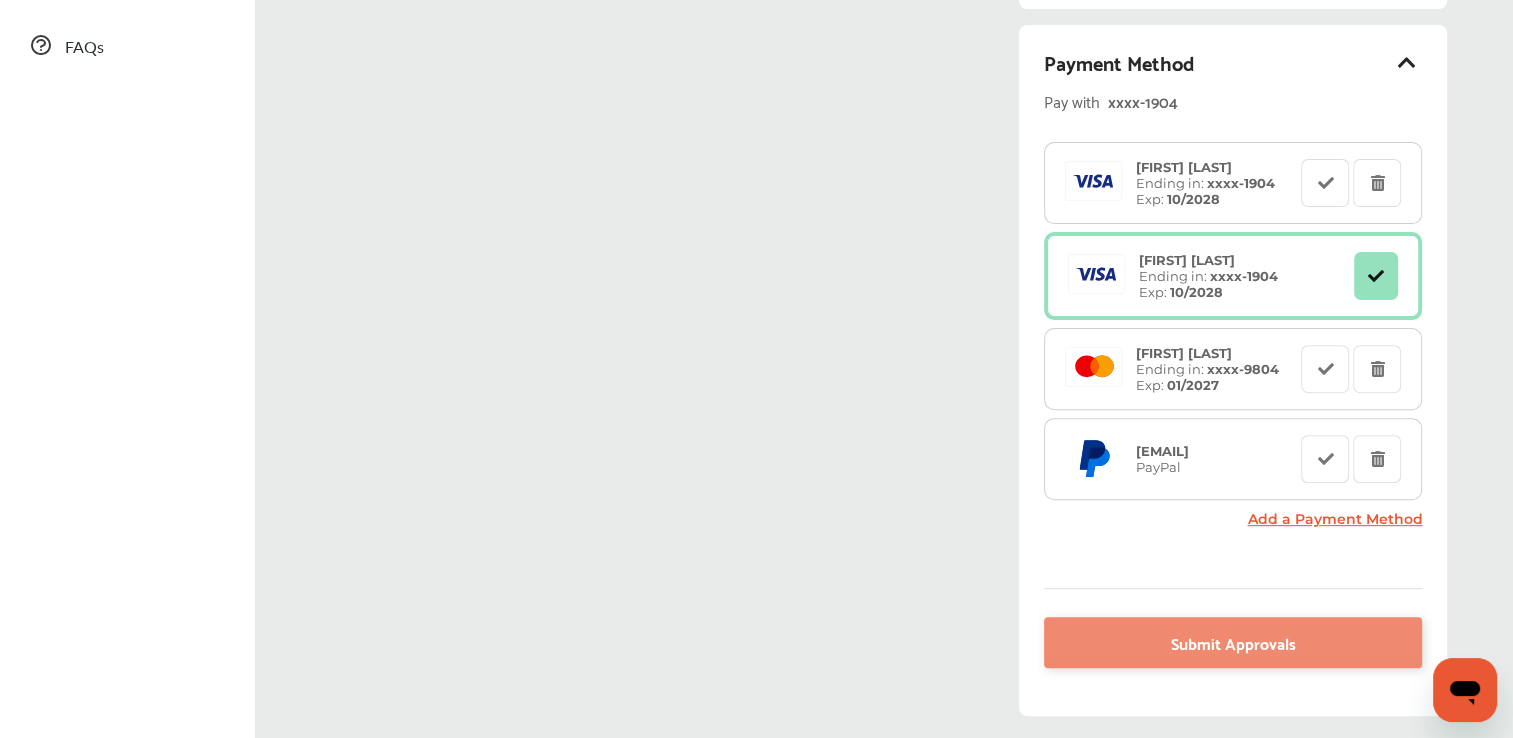 scroll, scrollTop: 704, scrollLeft: 0, axis: vertical 